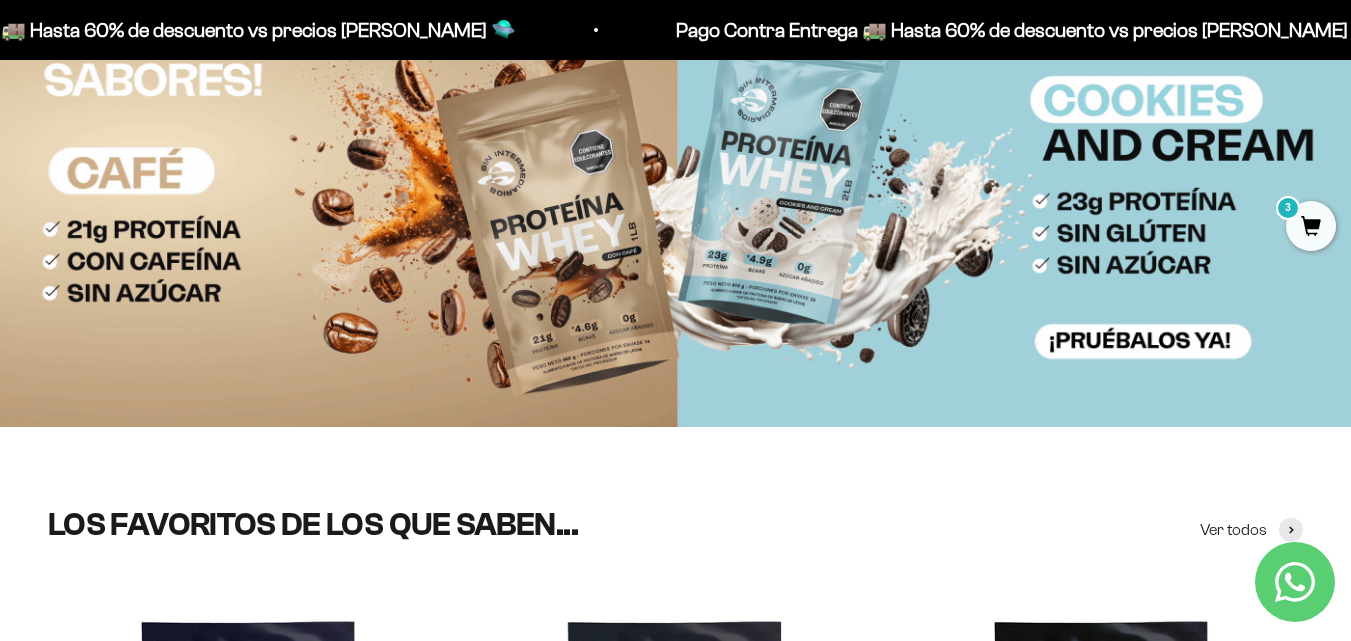 scroll, scrollTop: 0, scrollLeft: 0, axis: both 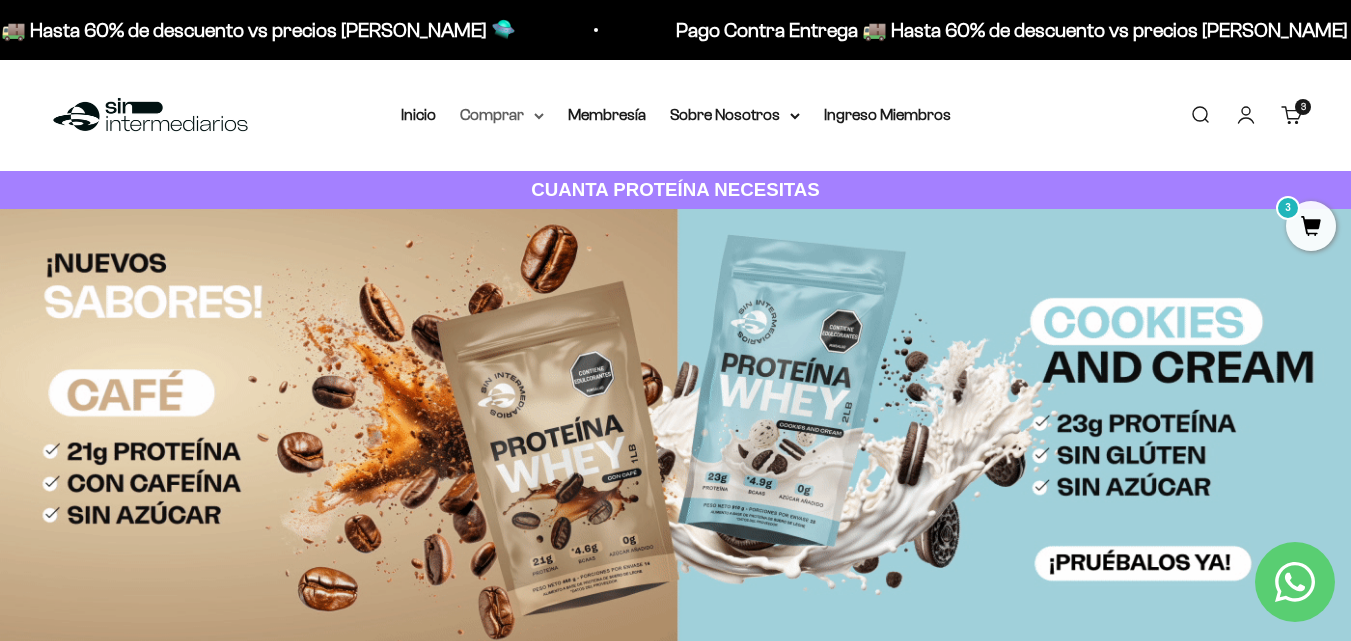 click on "Comprar" at bounding box center (502, 115) 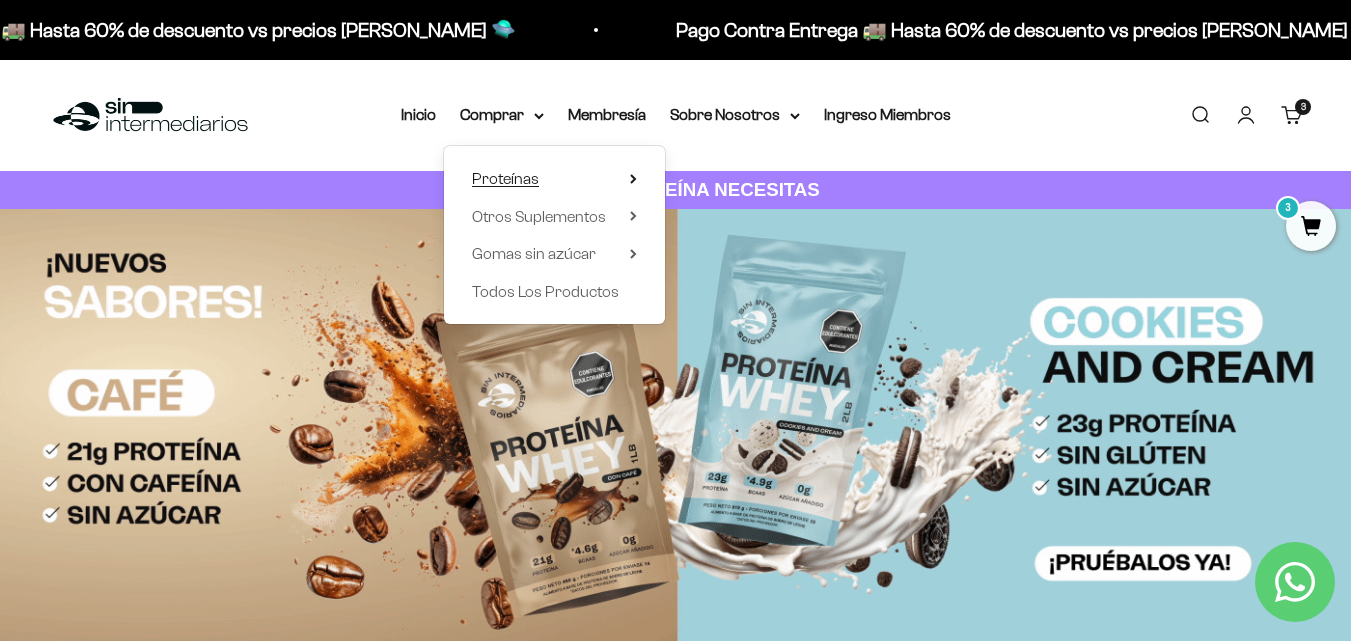 click on "Proteínas" at bounding box center (505, 178) 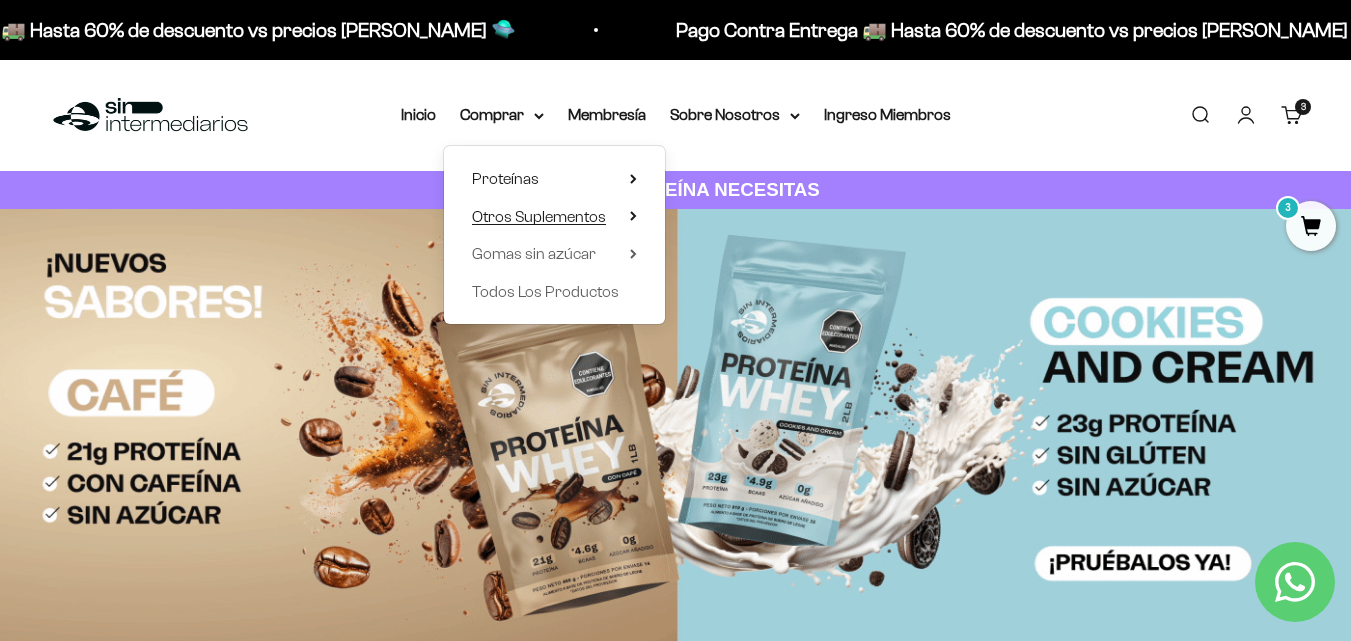 click on "Otros Suplementos" at bounding box center (539, 216) 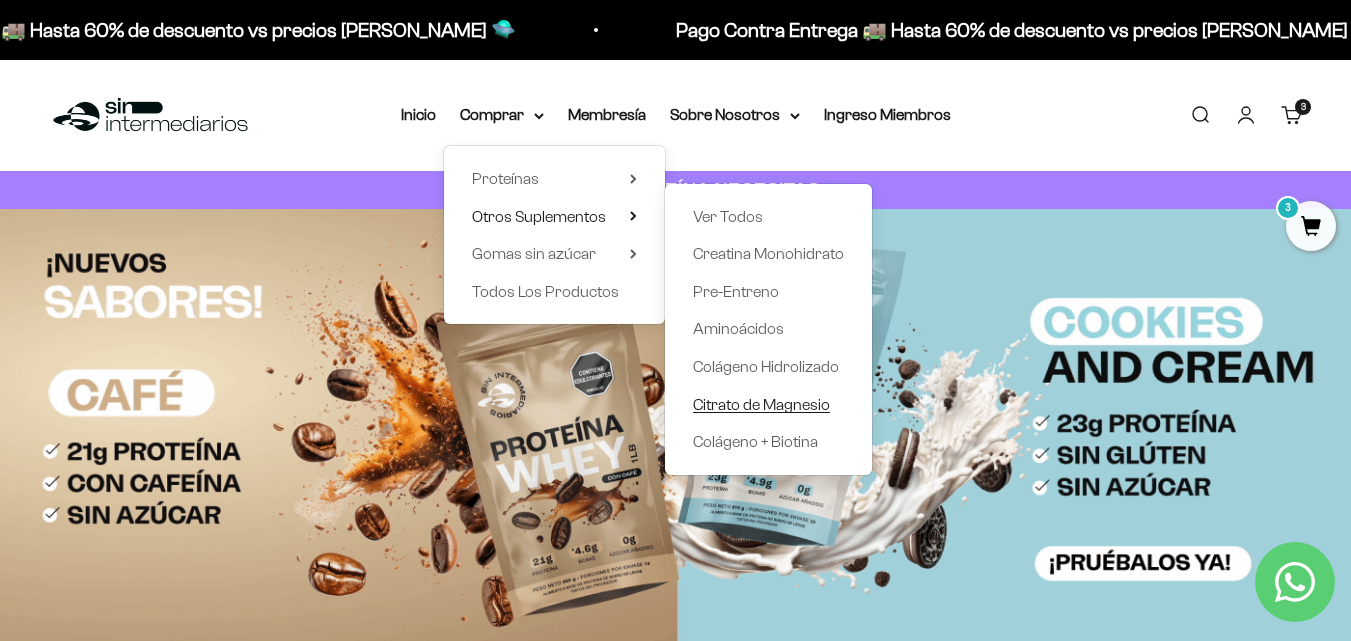 click on "Citrato de Magnesio" at bounding box center [761, 404] 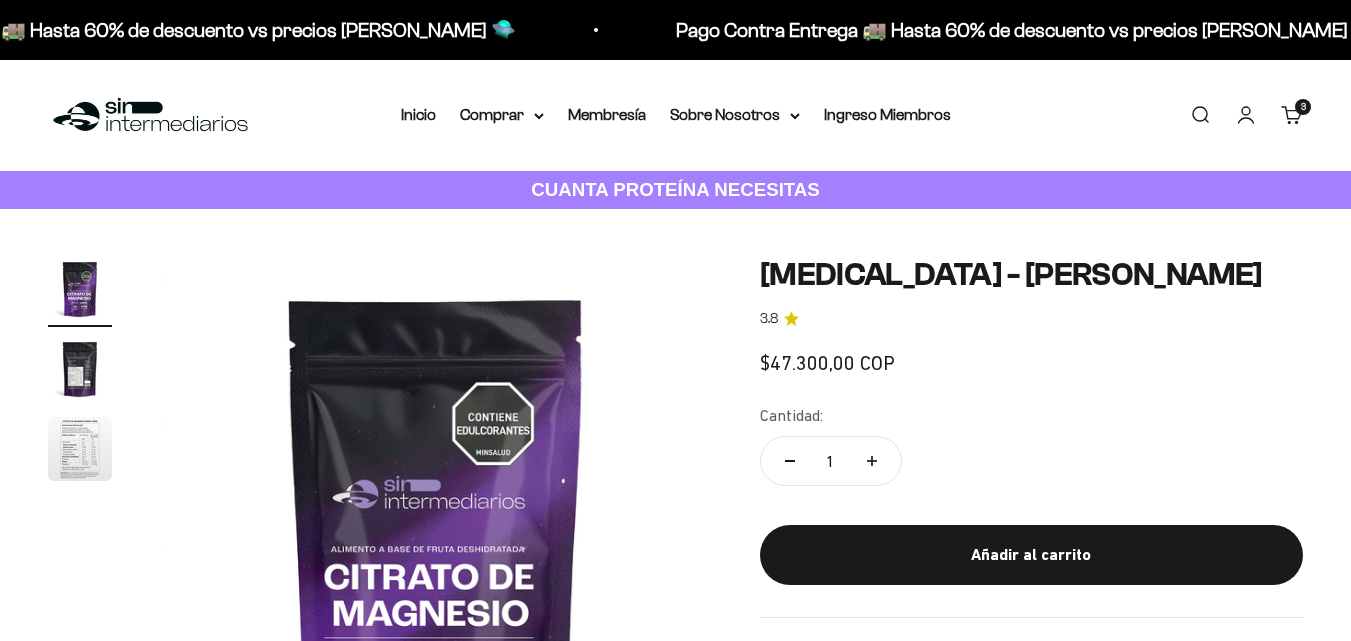 scroll, scrollTop: 0, scrollLeft: 0, axis: both 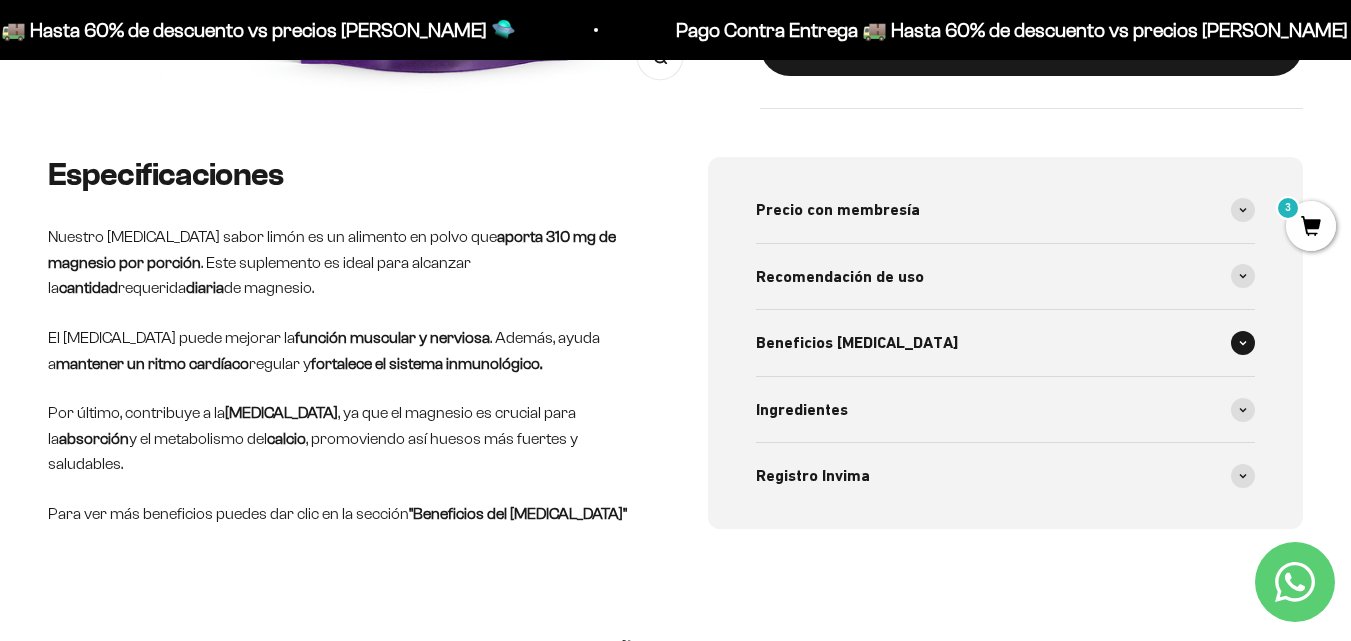 click on "Beneficios Citrato de Magnesio" at bounding box center [1006, 343] 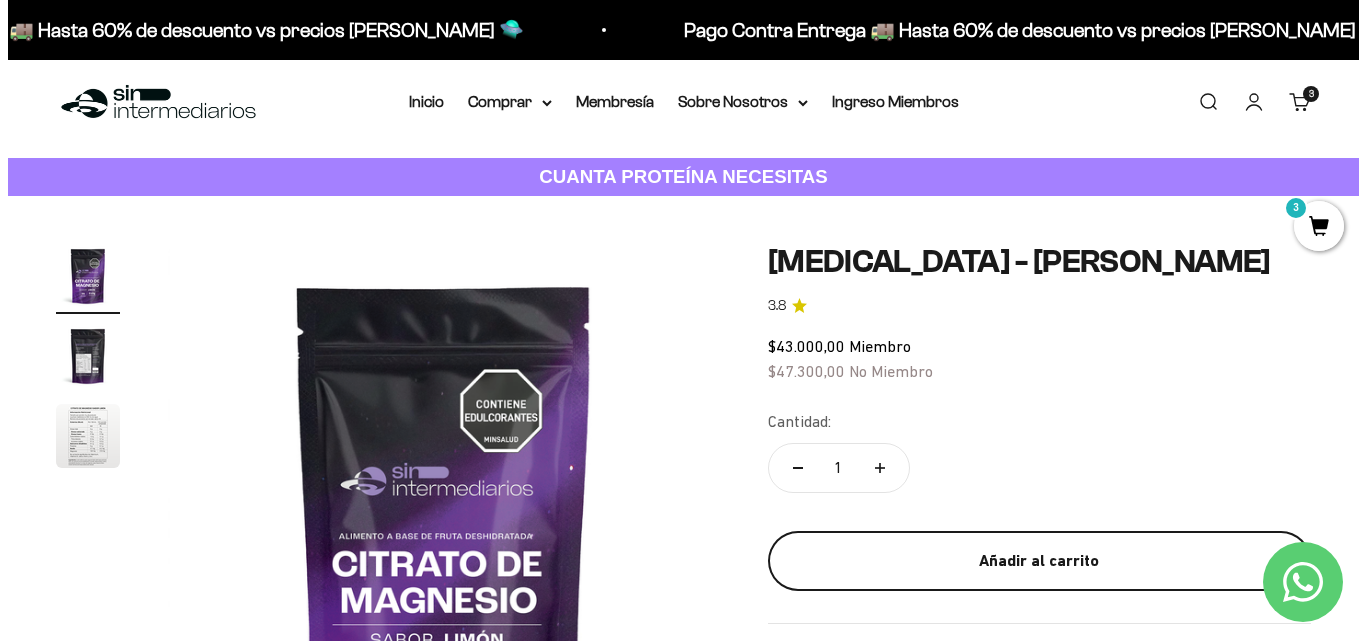 scroll, scrollTop: 100, scrollLeft: 0, axis: vertical 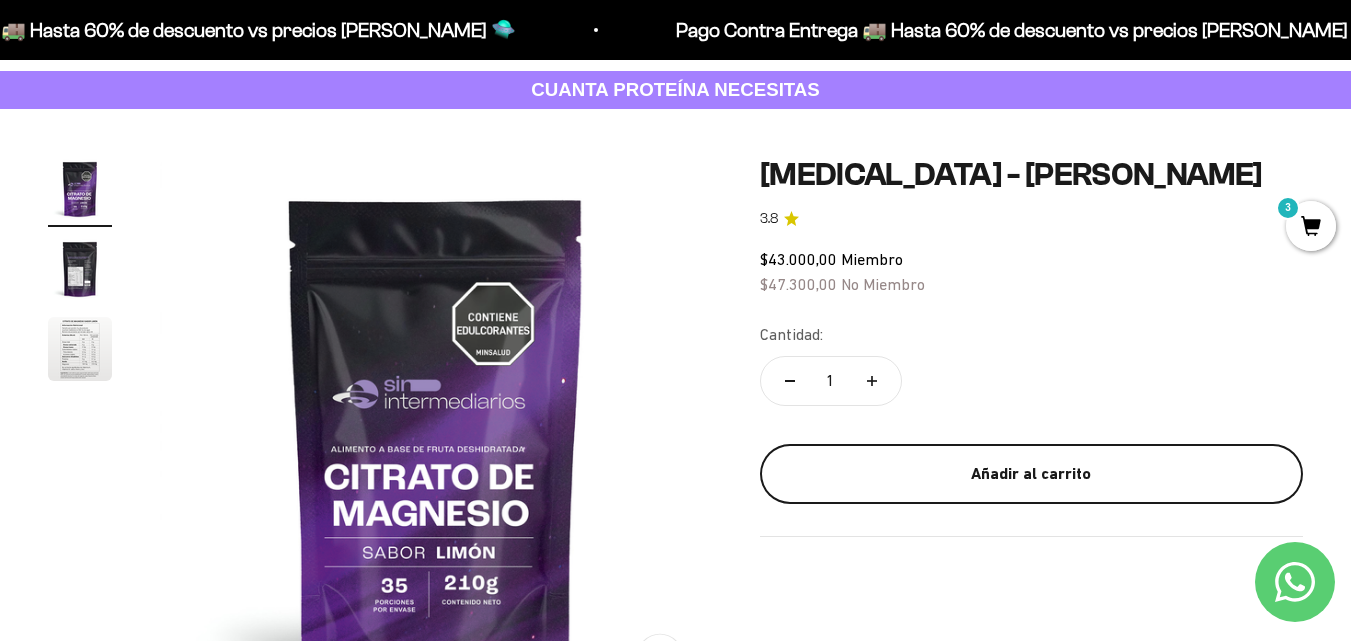 click on "Añadir al carrito" at bounding box center [1031, 474] 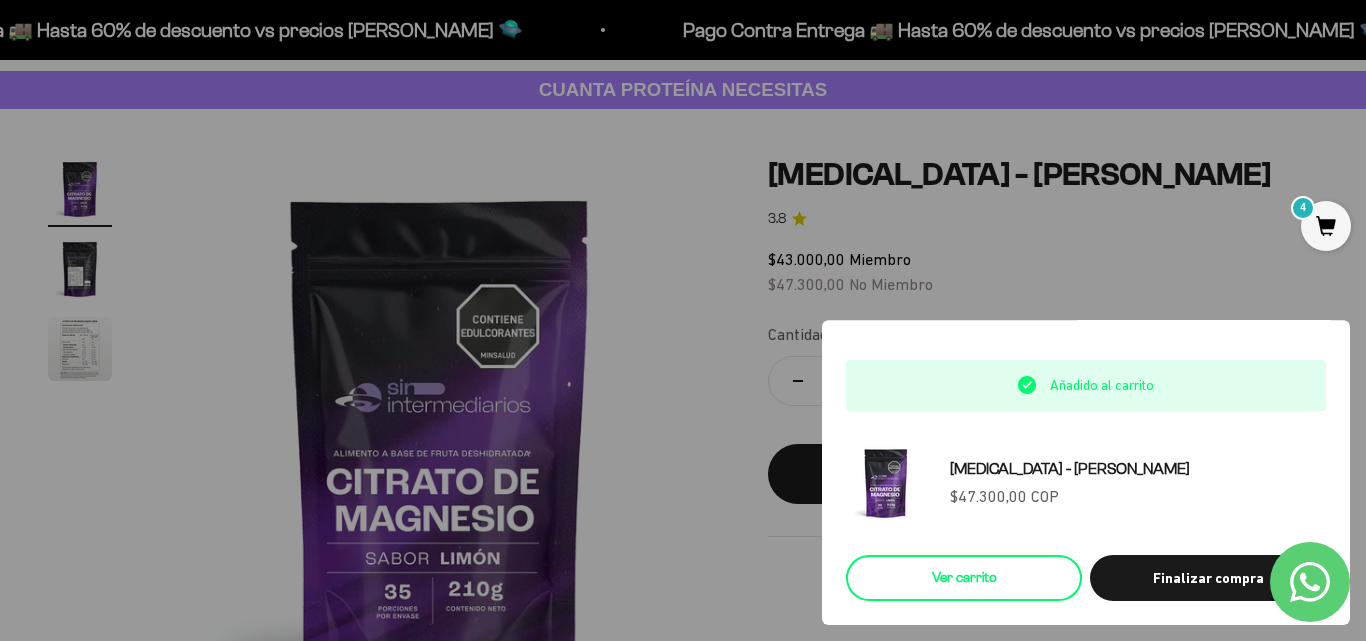 click on "Ver carrito" at bounding box center [964, 578] 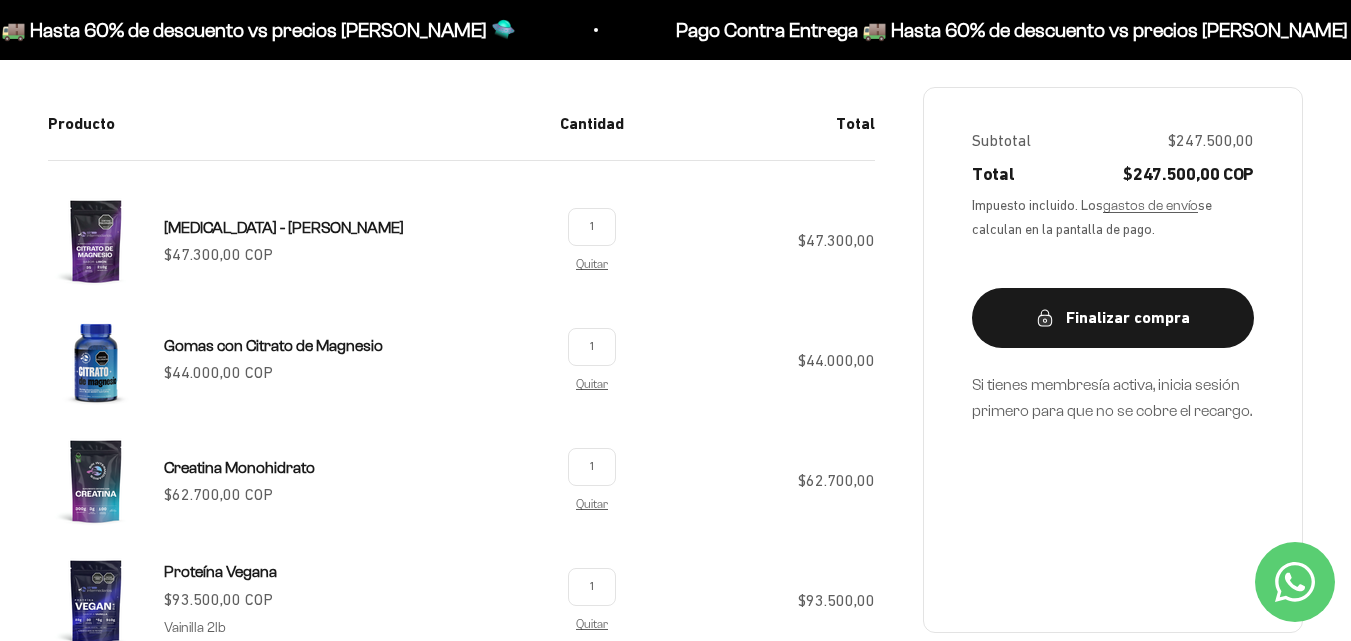 scroll, scrollTop: 400, scrollLeft: 0, axis: vertical 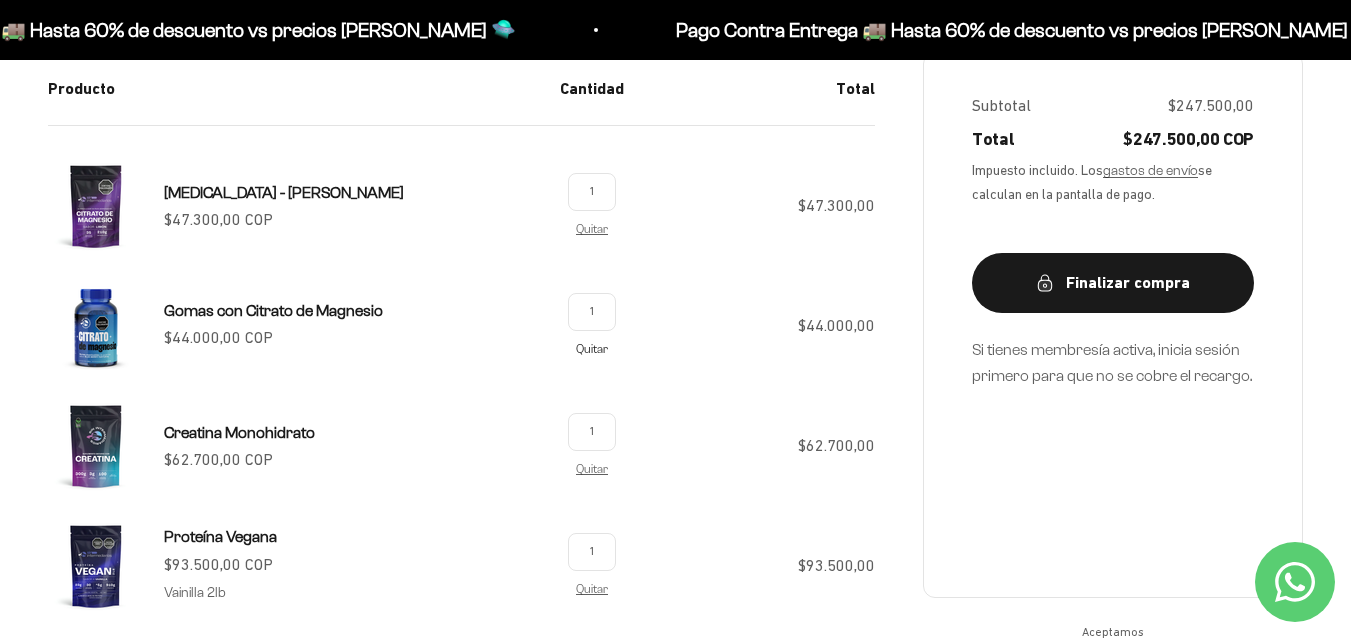 click on "Quitar" at bounding box center (592, 348) 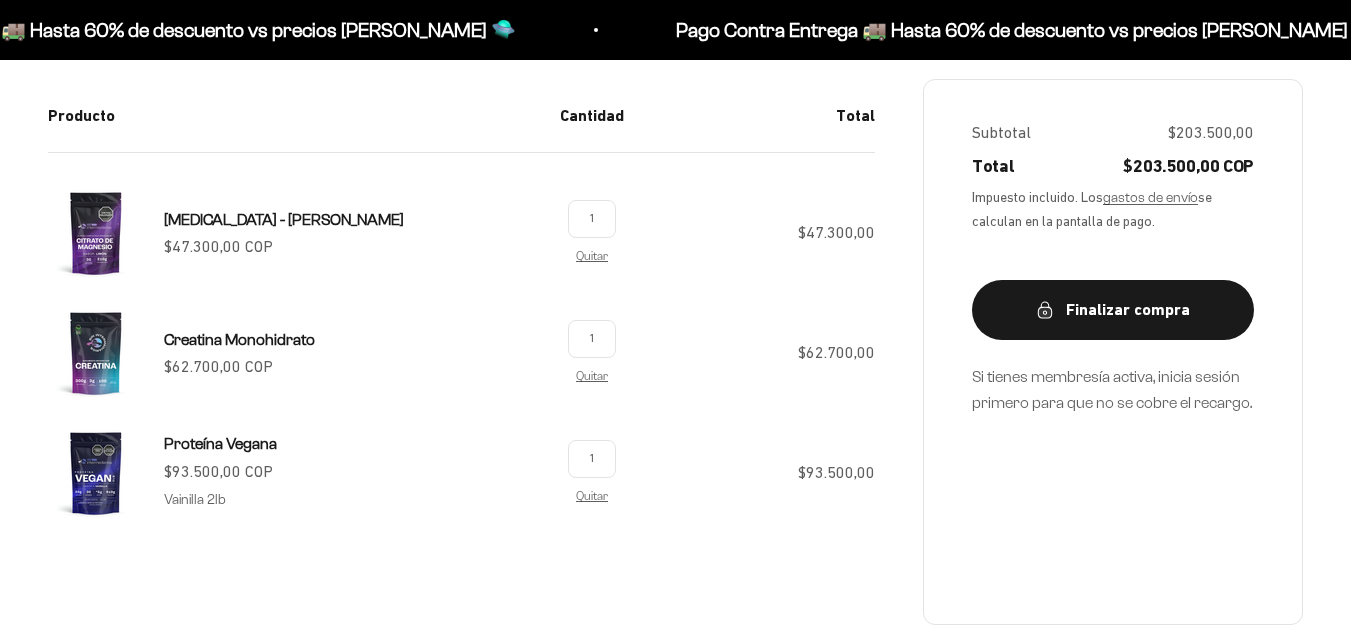 scroll, scrollTop: 400, scrollLeft: 0, axis: vertical 